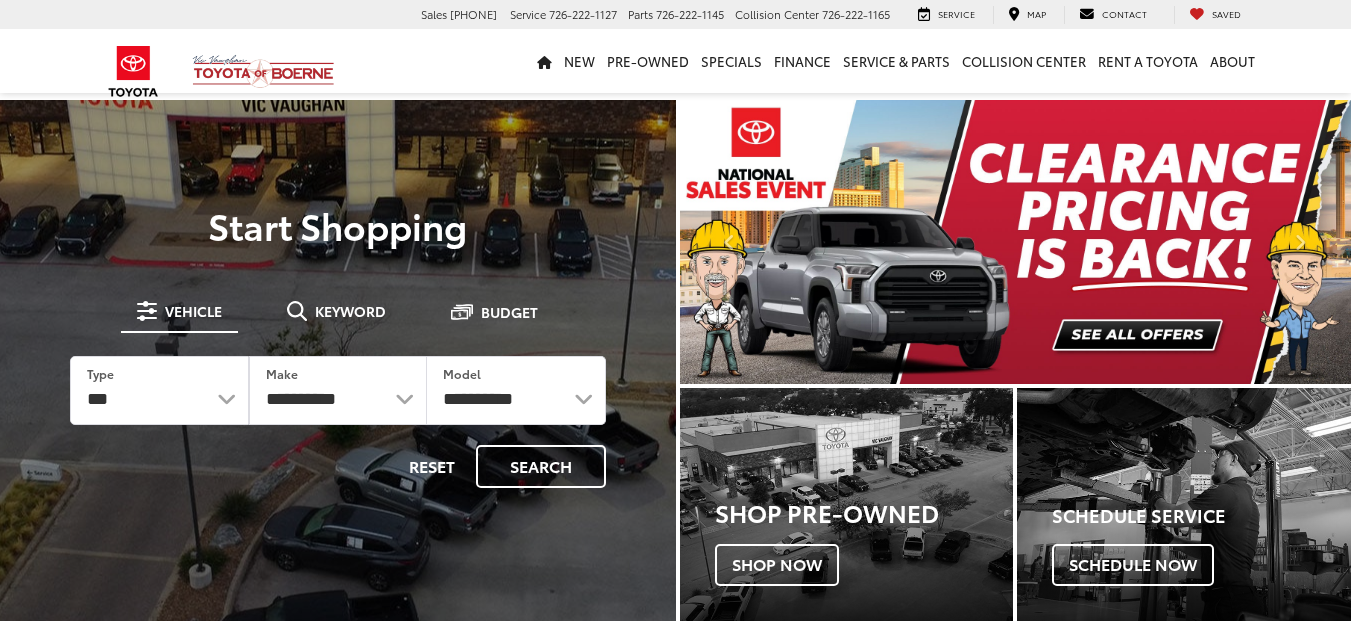 scroll, scrollTop: 0, scrollLeft: 0, axis: both 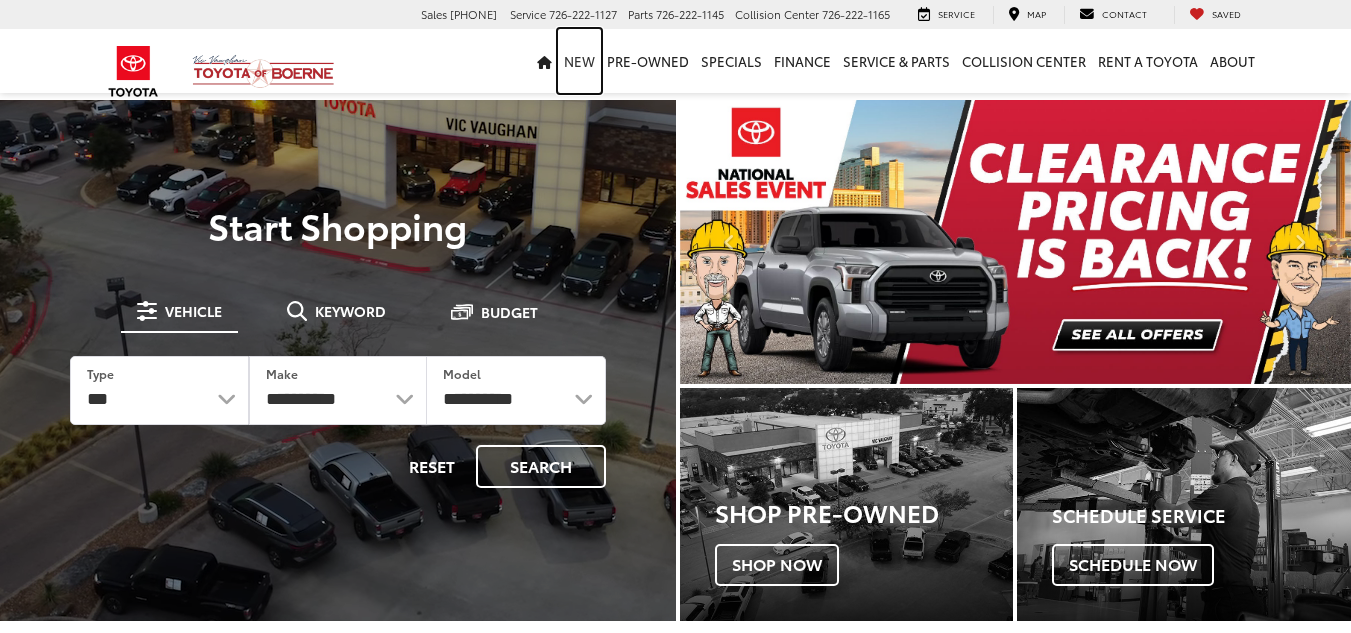 click on "New" at bounding box center [579, 61] 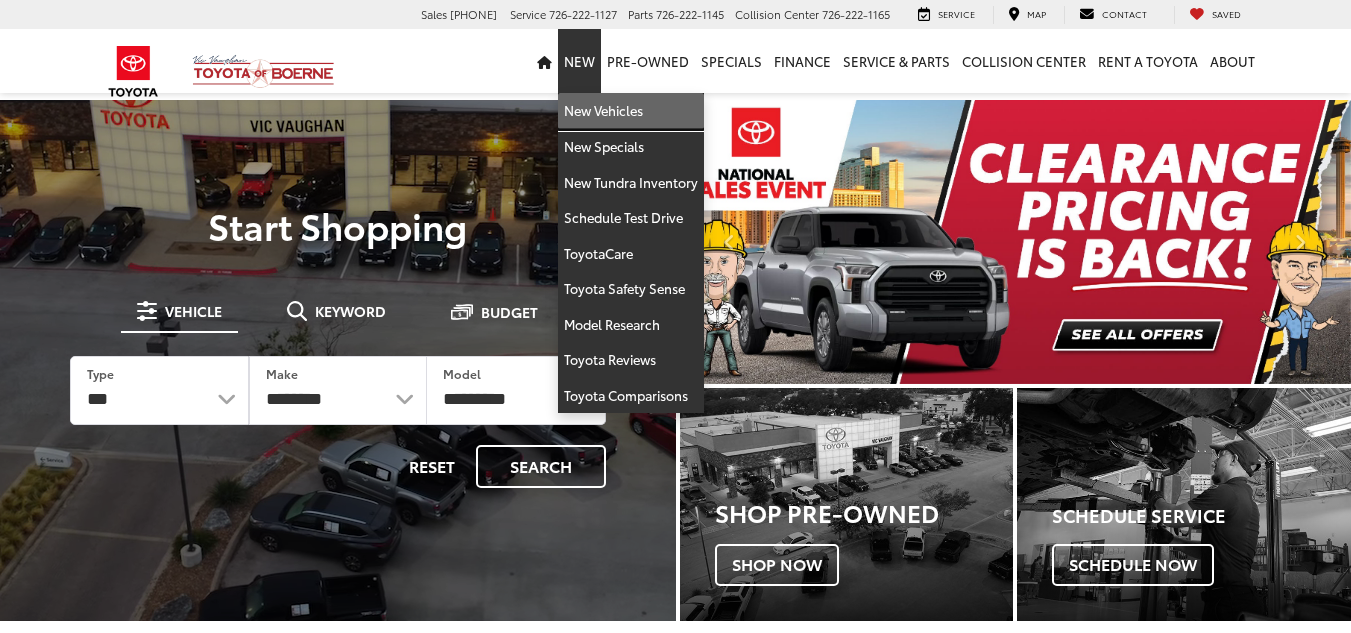 scroll, scrollTop: 0, scrollLeft: 0, axis: both 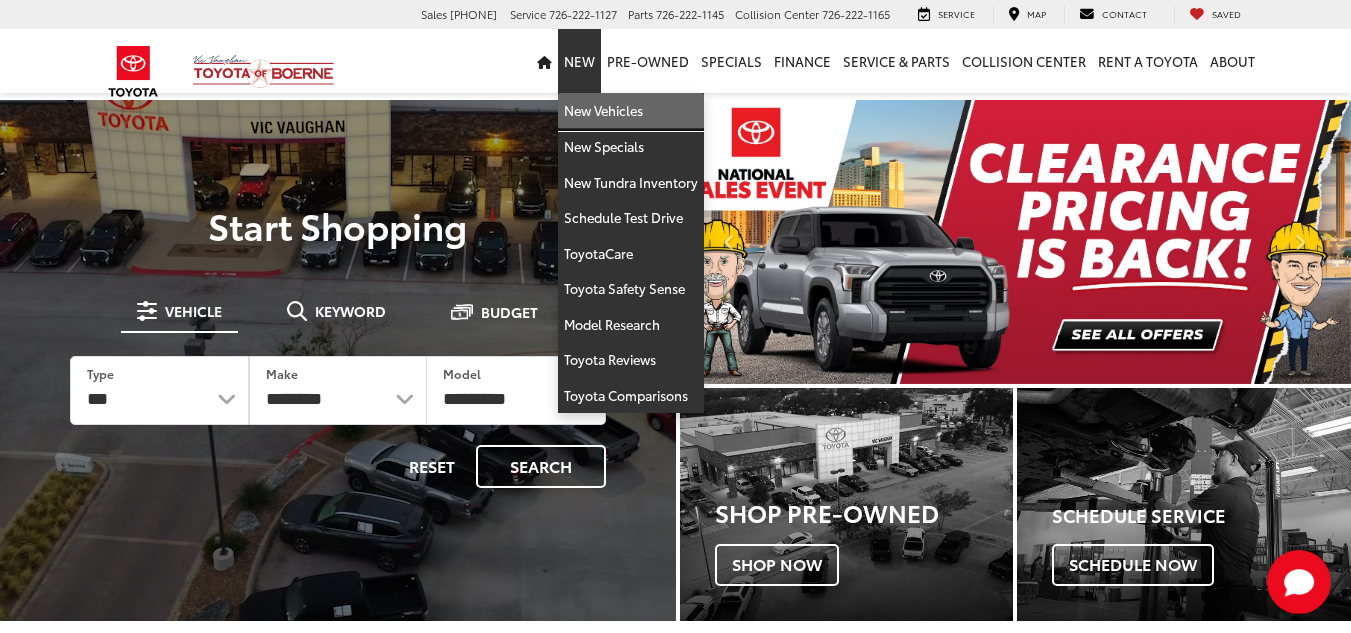 click on "New Vehicles" at bounding box center (631, 111) 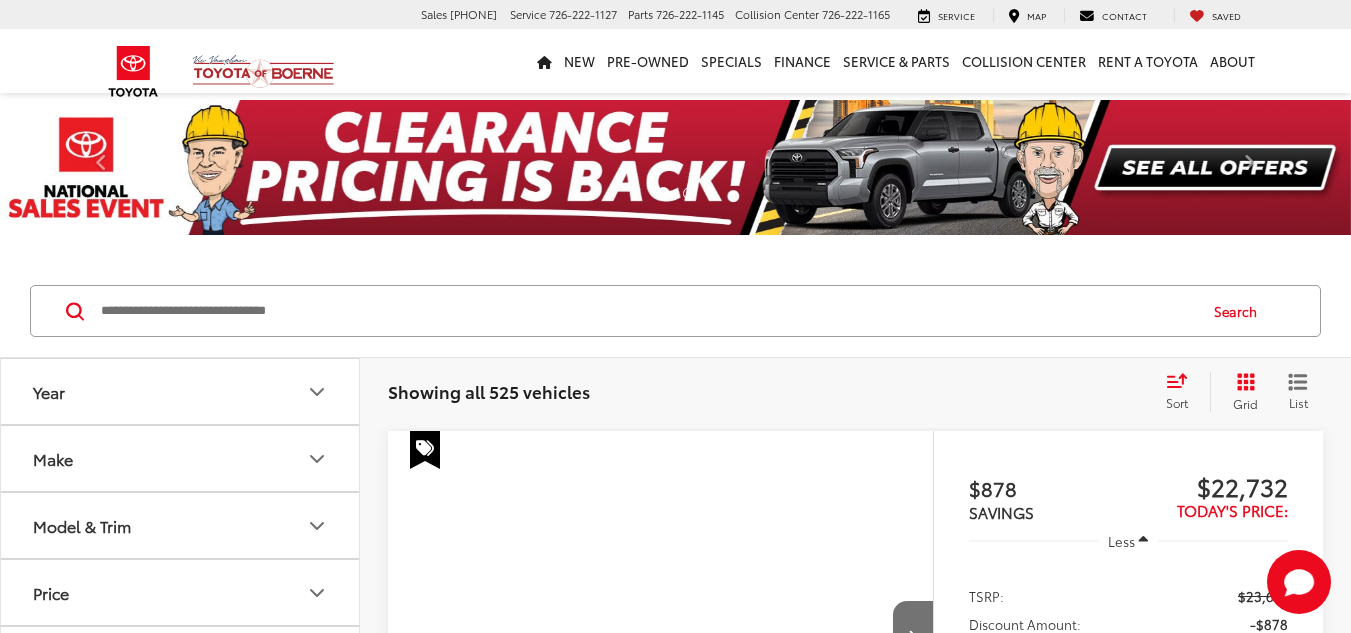 scroll, scrollTop: 200, scrollLeft: 0, axis: vertical 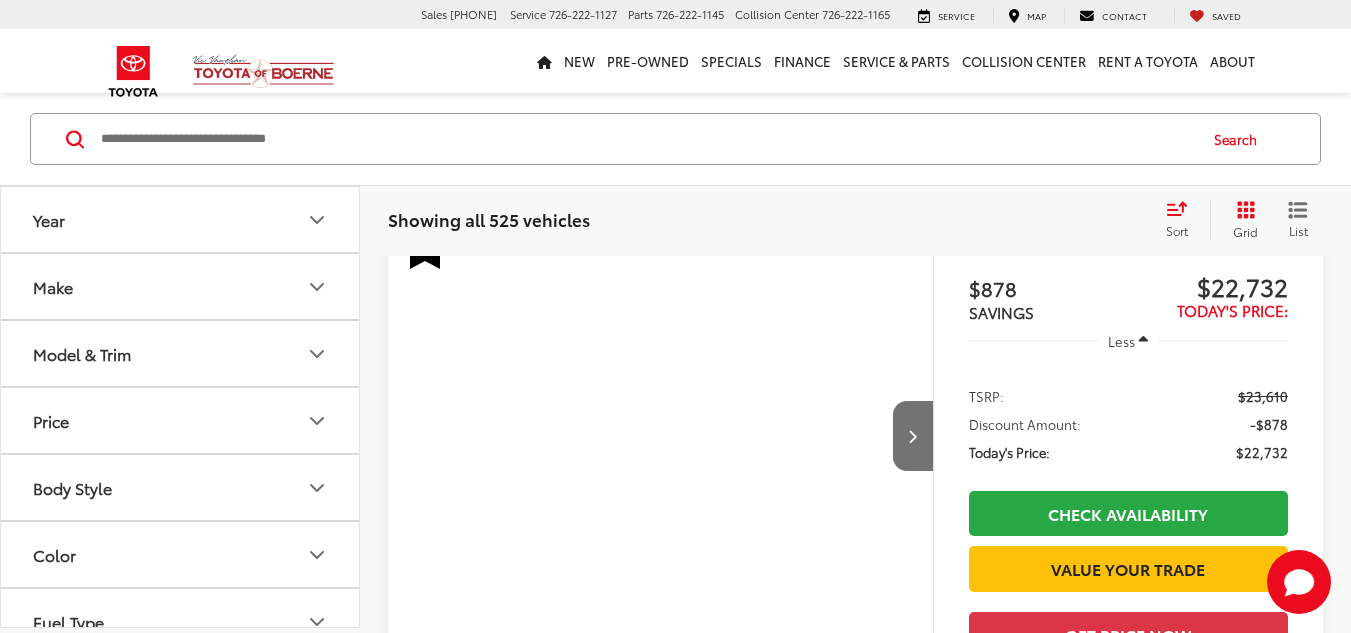 click 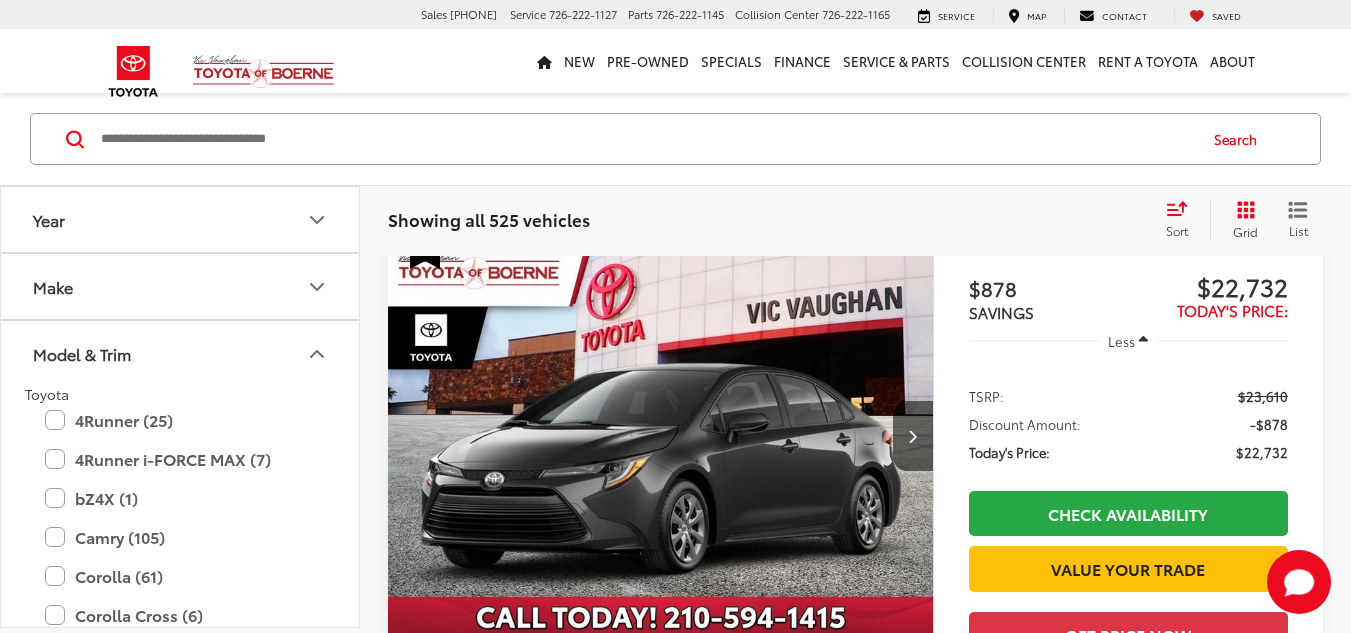 scroll, scrollTop: 0, scrollLeft: 0, axis: both 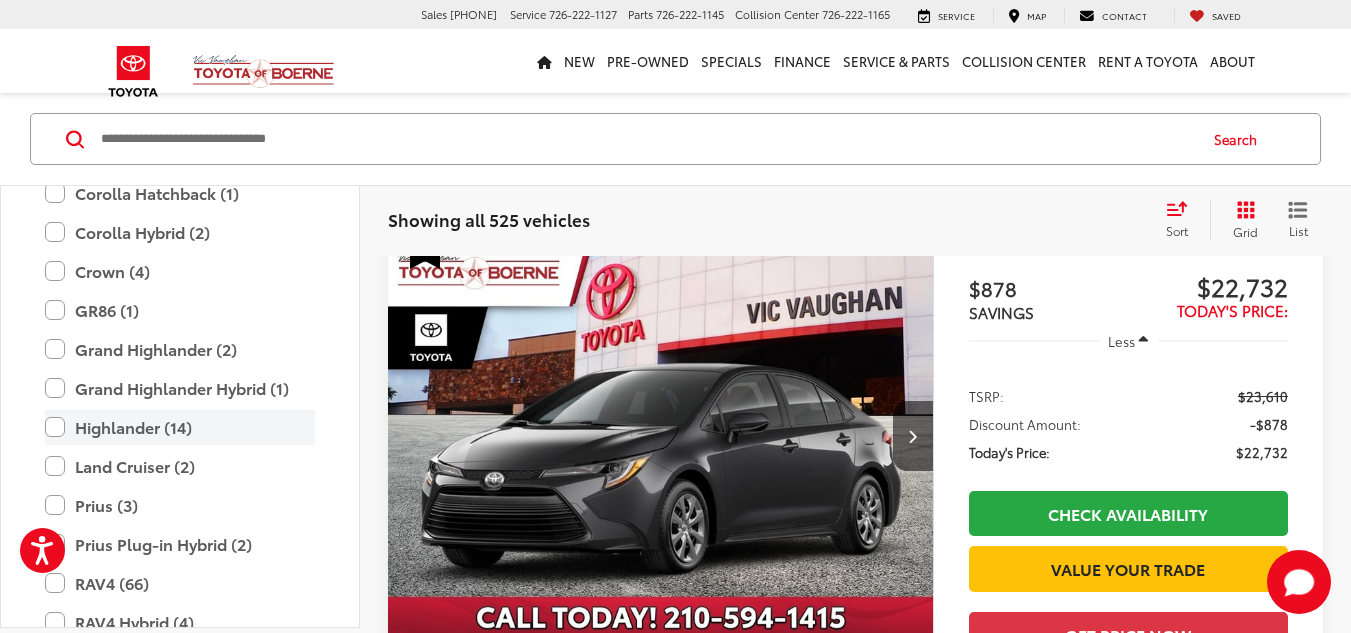 click on "Highlander (14)" at bounding box center (180, 427) 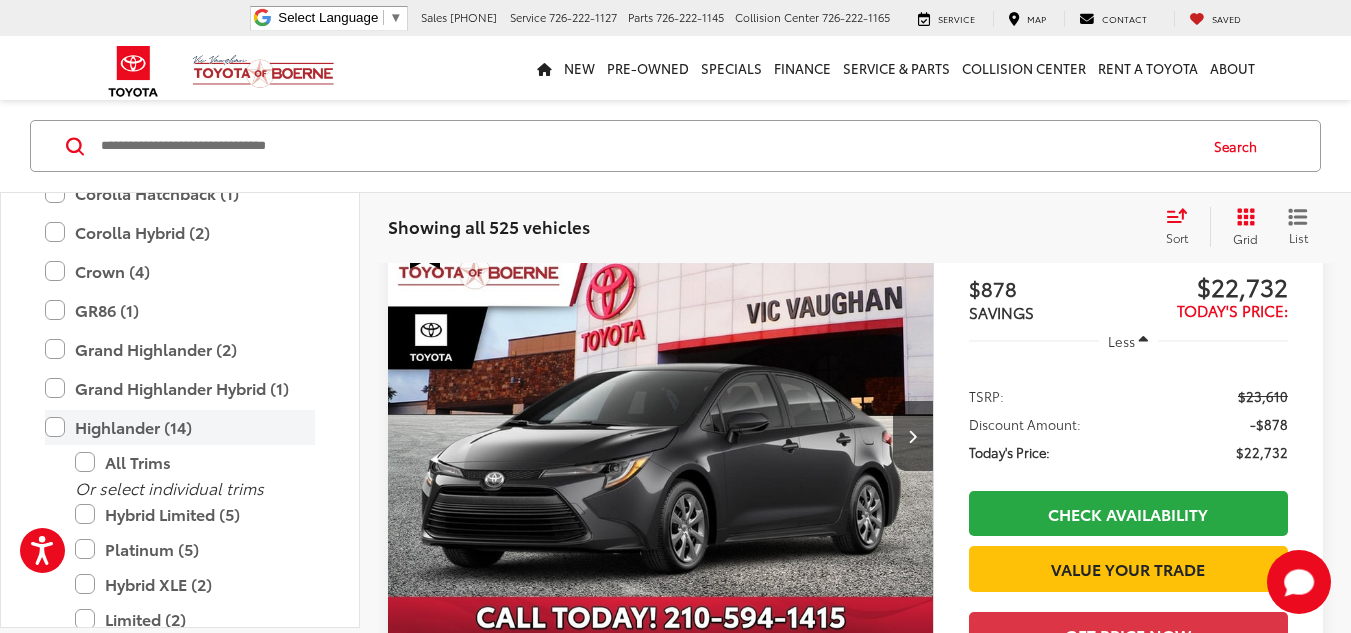 scroll, scrollTop: 165, scrollLeft: 0, axis: vertical 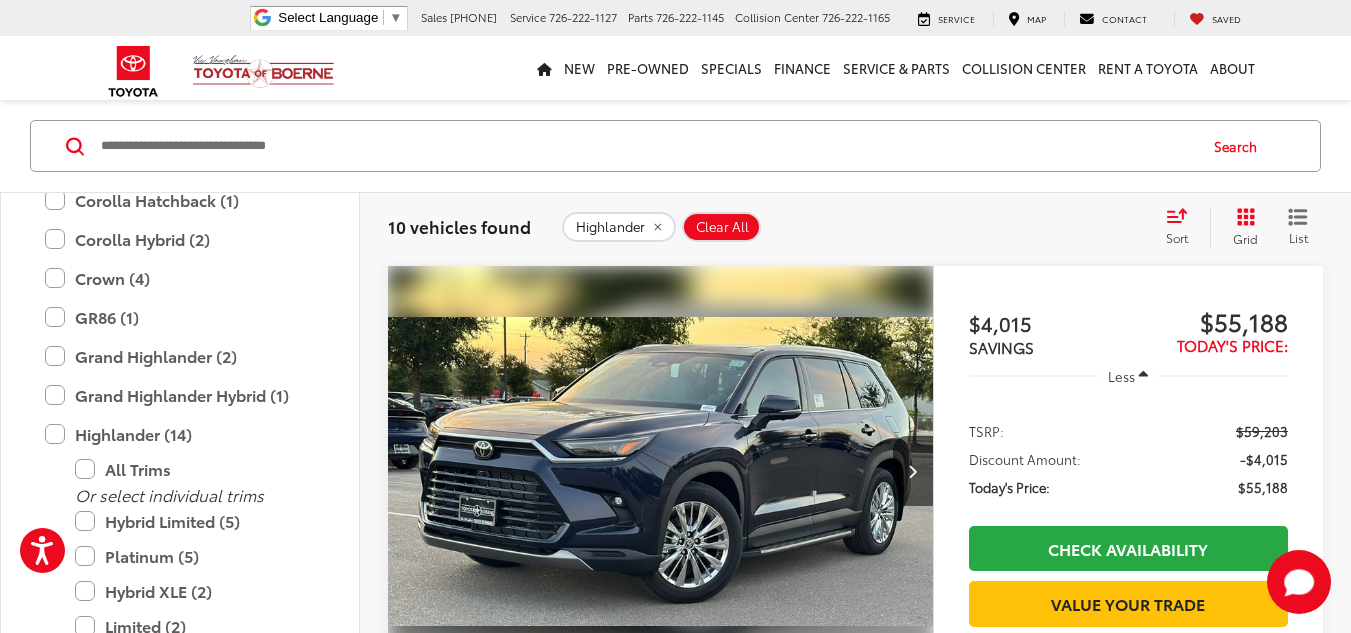 click 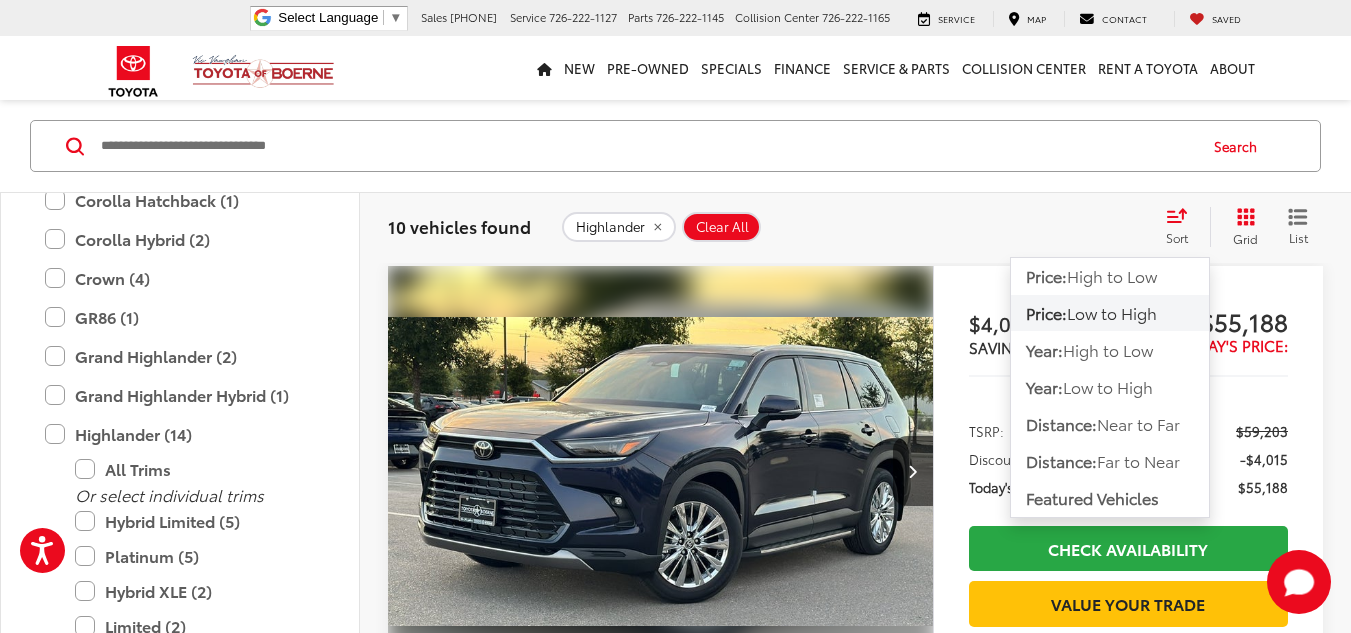click on "Low to High" at bounding box center [1112, 312] 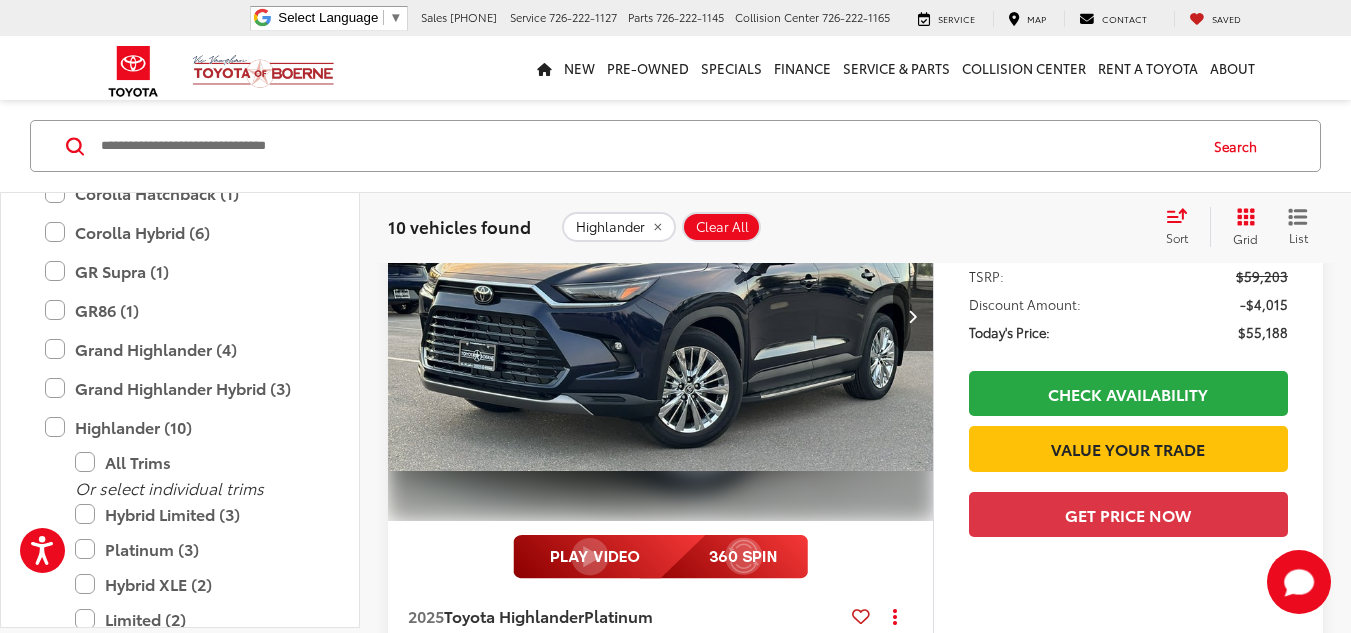 scroll, scrollTop: 300, scrollLeft: 0, axis: vertical 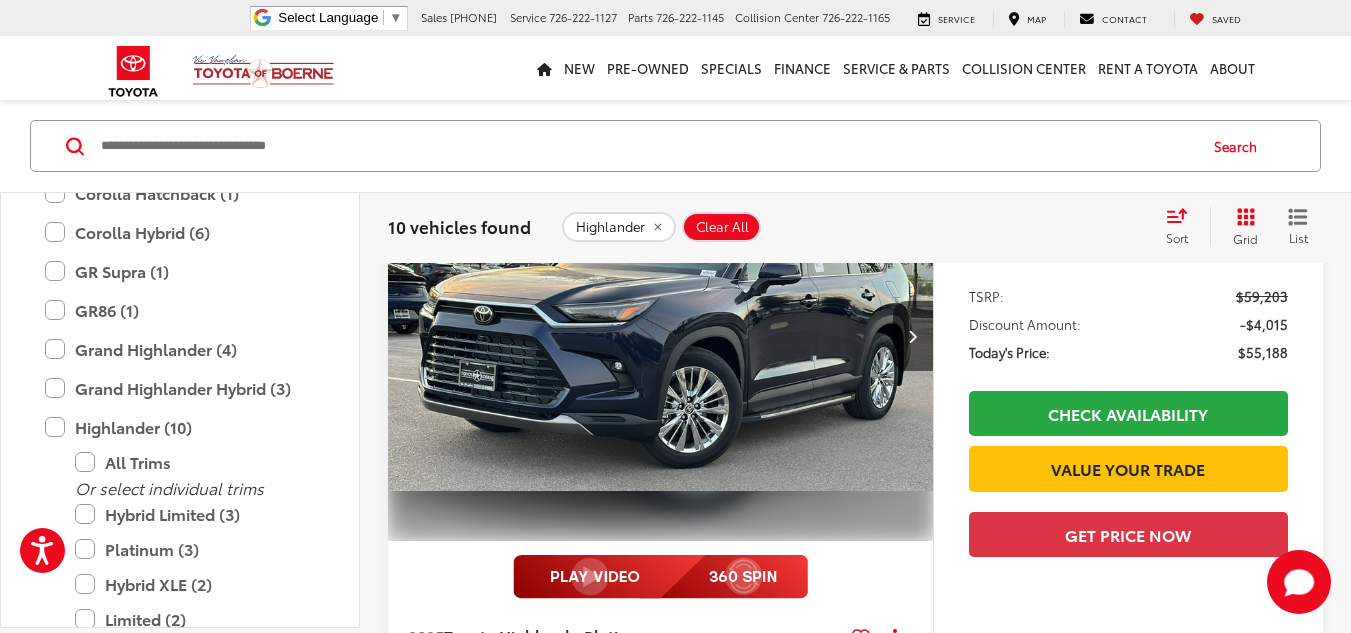 click at bounding box center (661, 336) 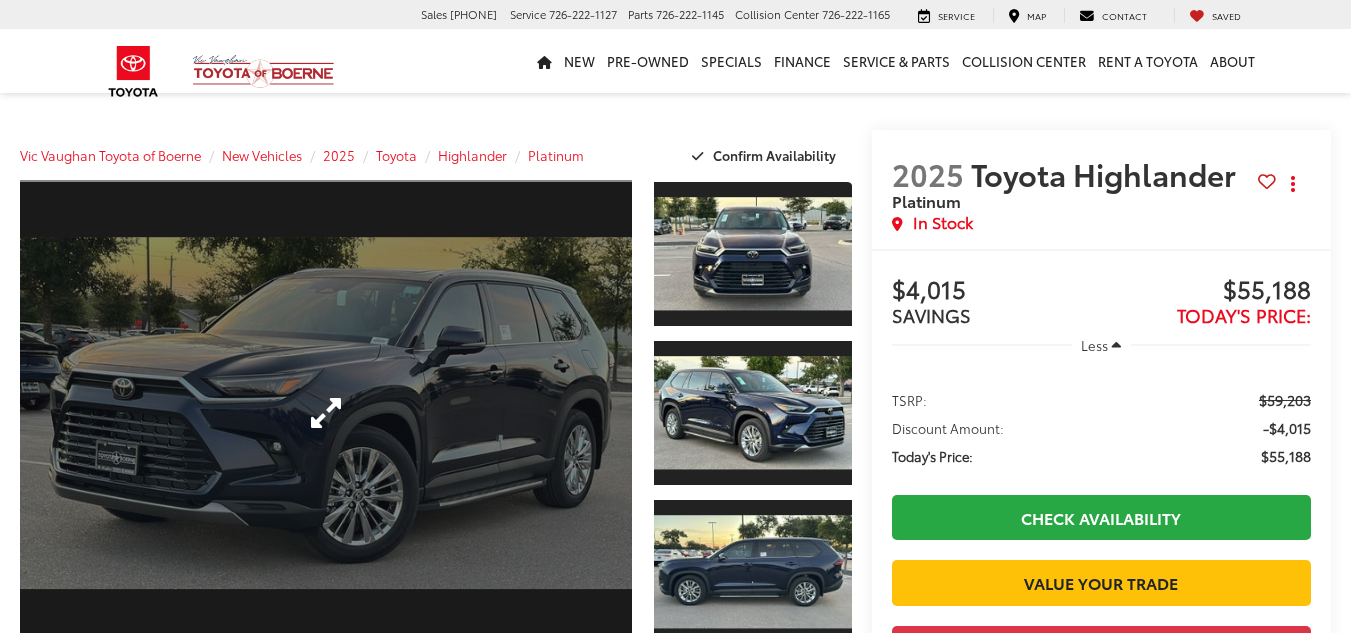 scroll, scrollTop: 200, scrollLeft: 0, axis: vertical 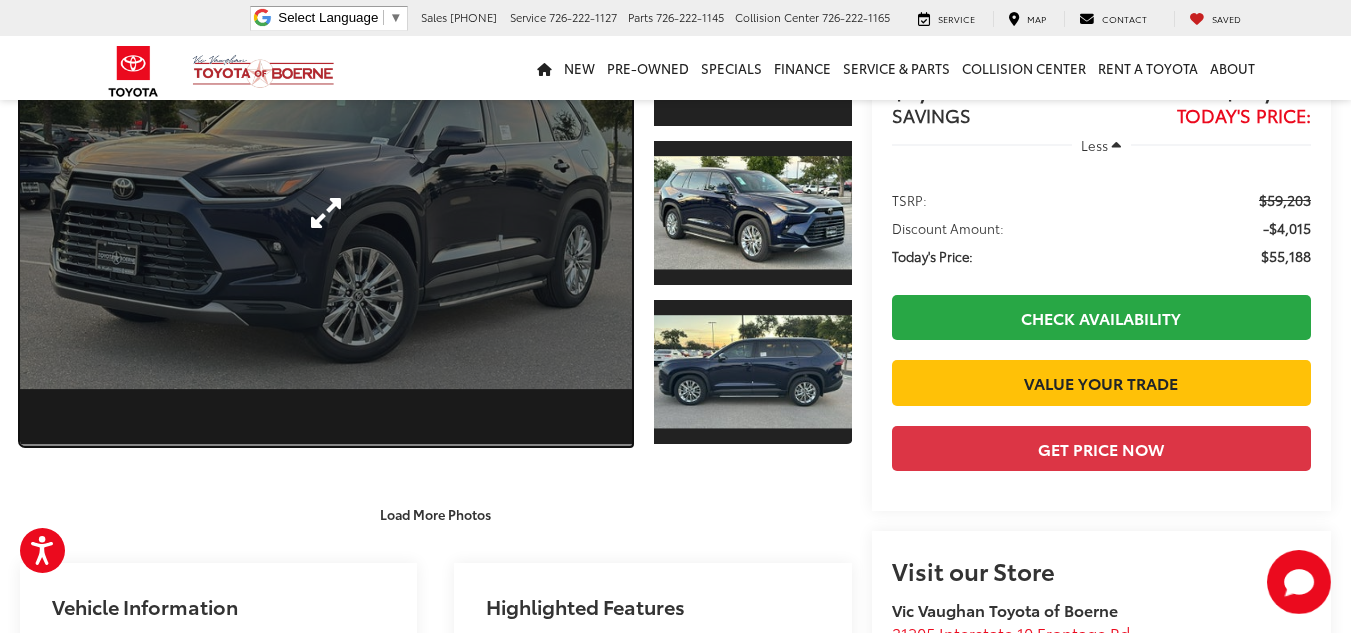 click at bounding box center [326, 213] 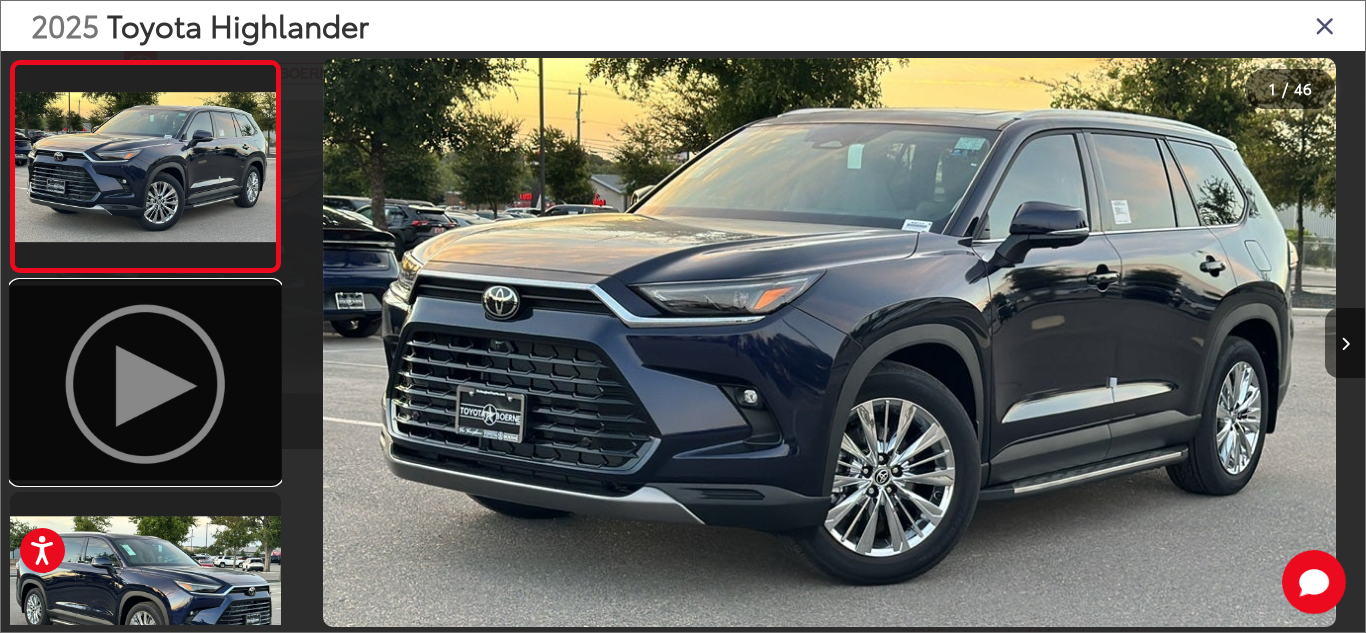 click at bounding box center (145, 382) 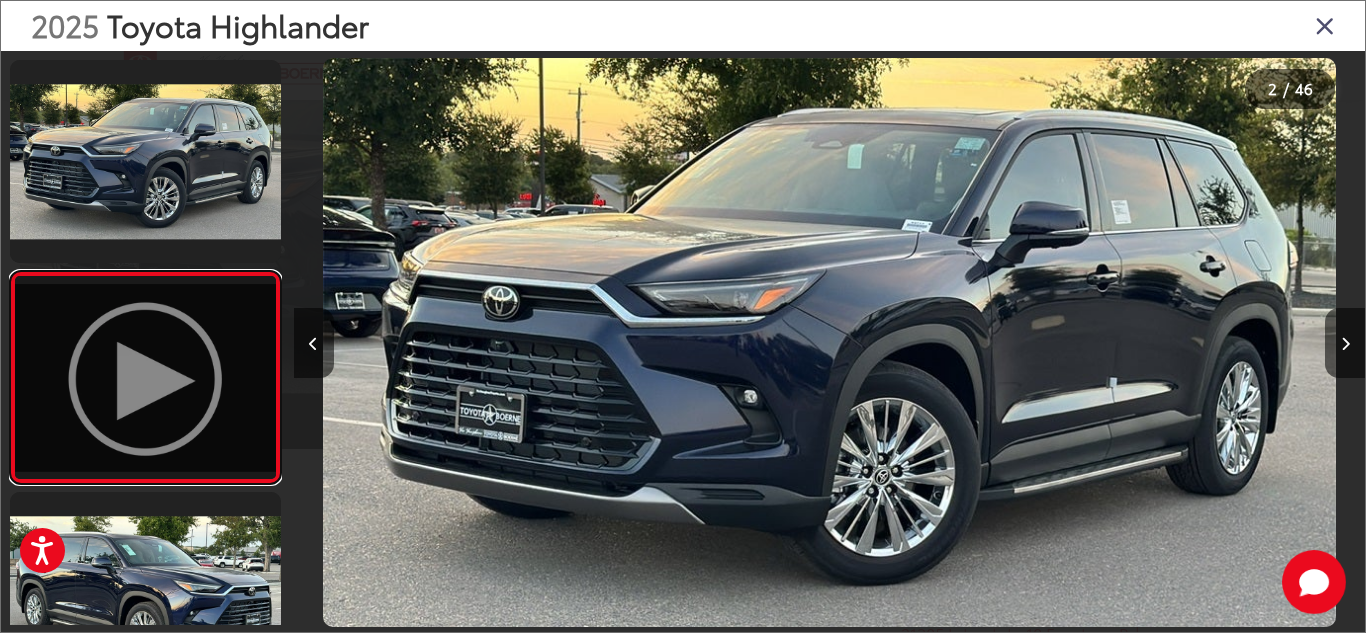 scroll, scrollTop: 0, scrollLeft: 682, axis: horizontal 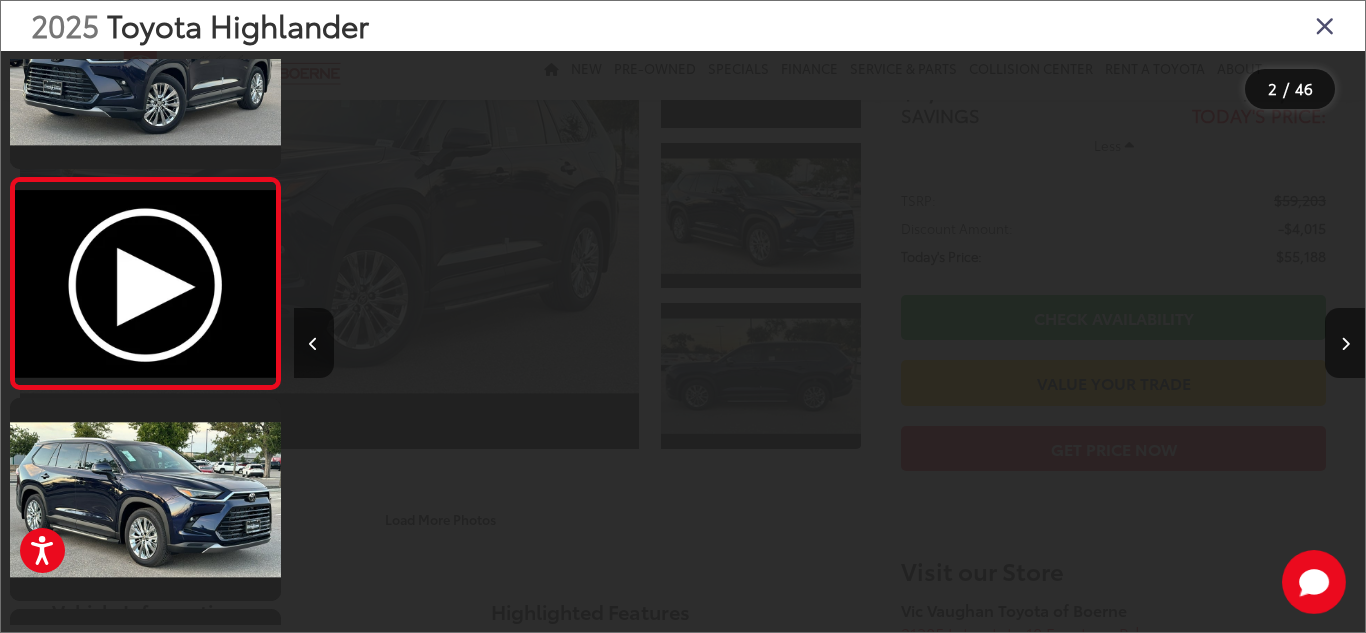click at bounding box center [1325, 25] 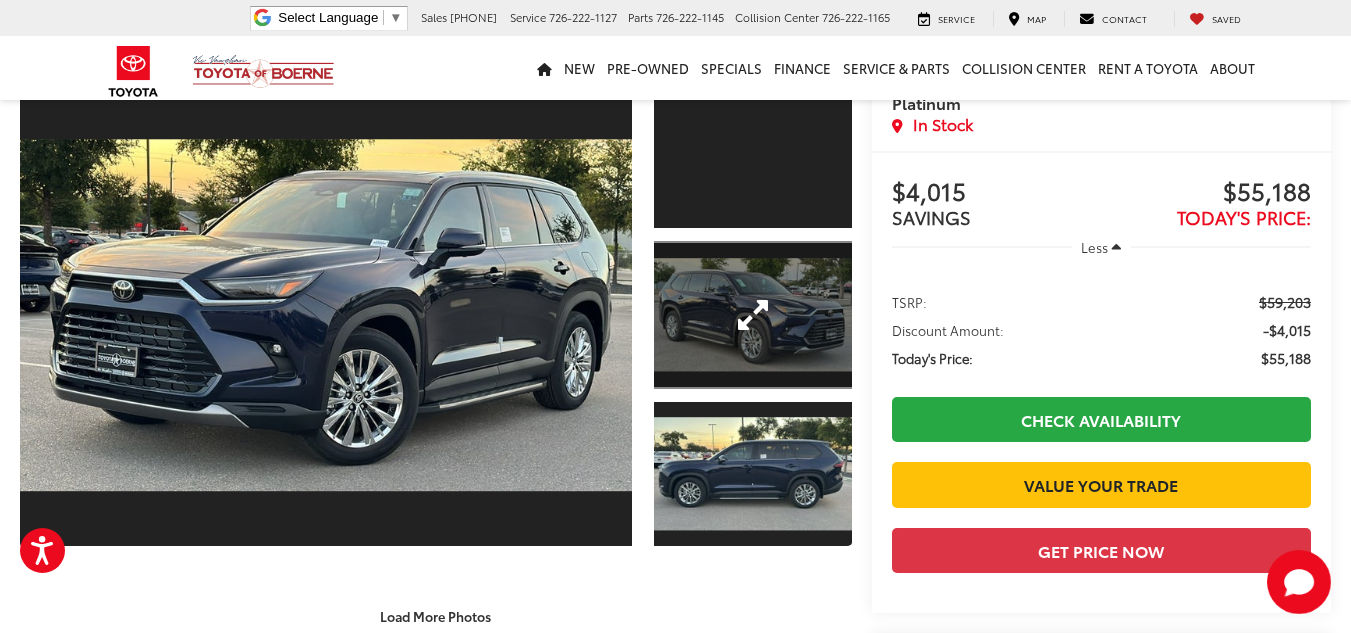 scroll, scrollTop: 0, scrollLeft: 0, axis: both 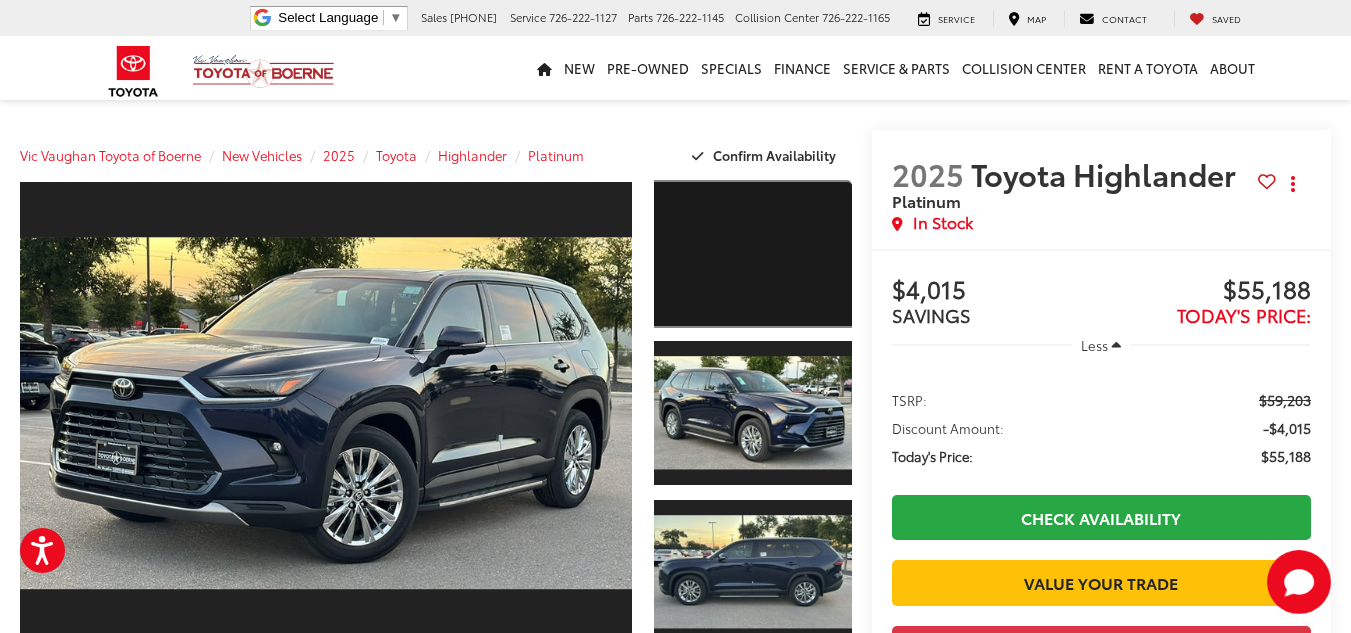 click at bounding box center [752, 254] 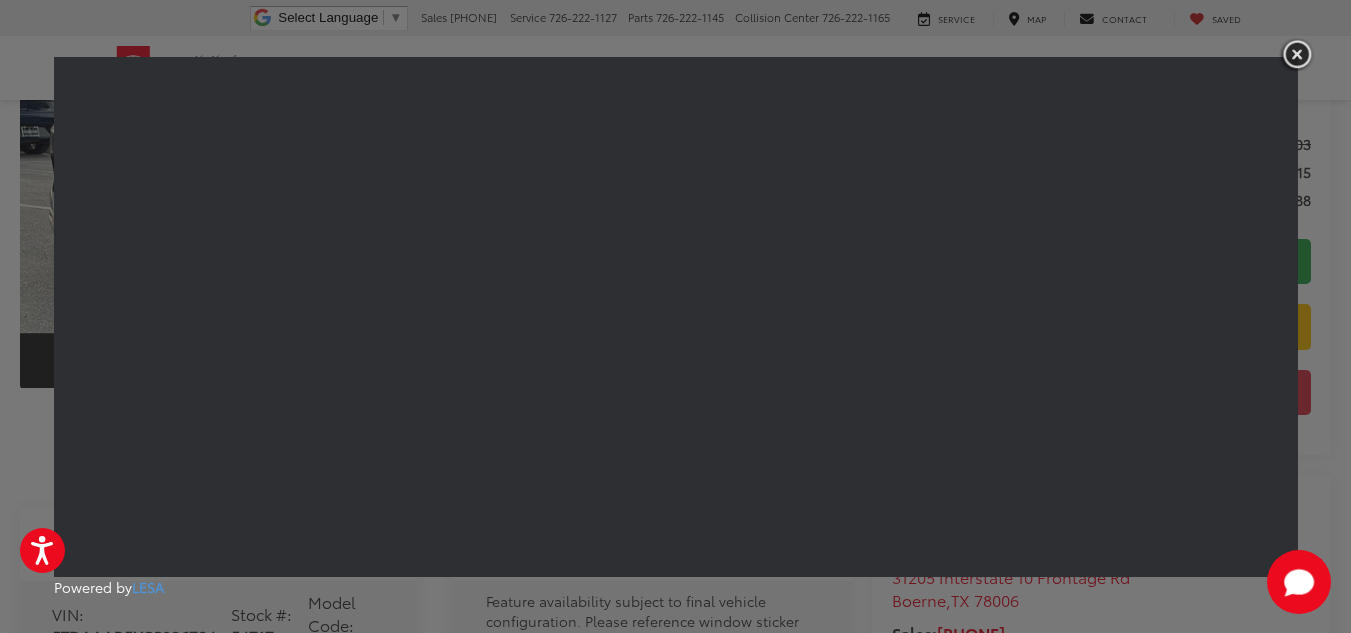scroll, scrollTop: 0, scrollLeft: 0, axis: both 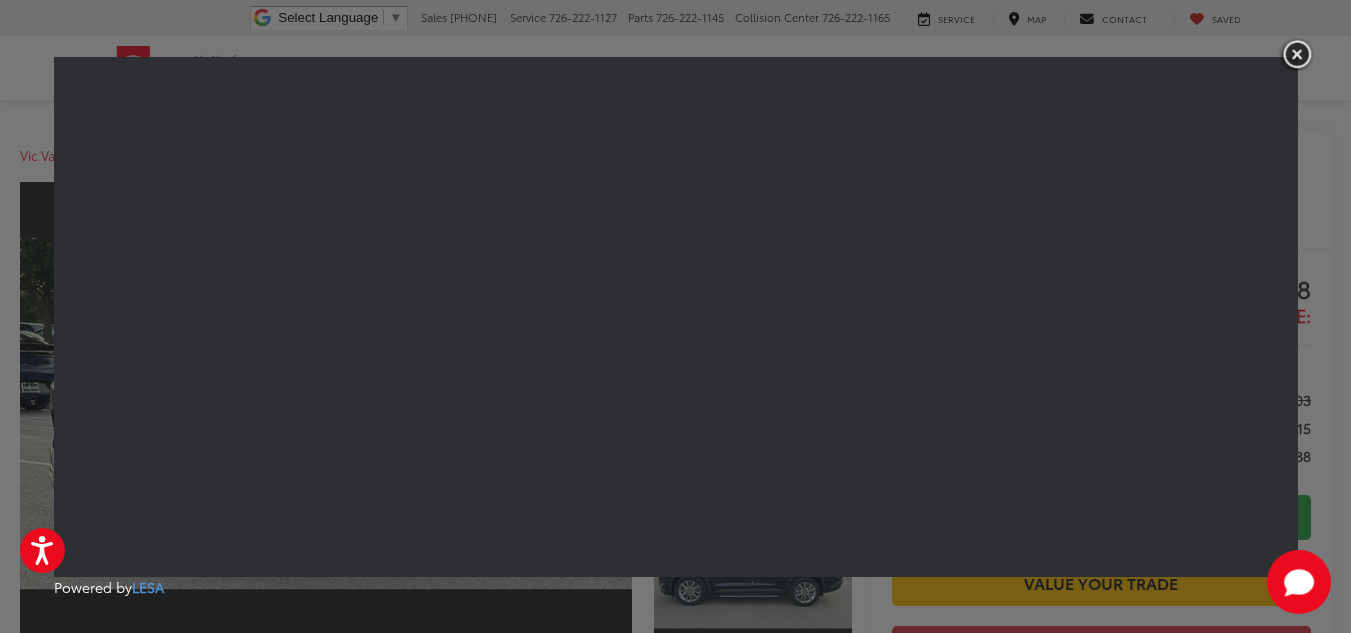 click at bounding box center [1297, 54] 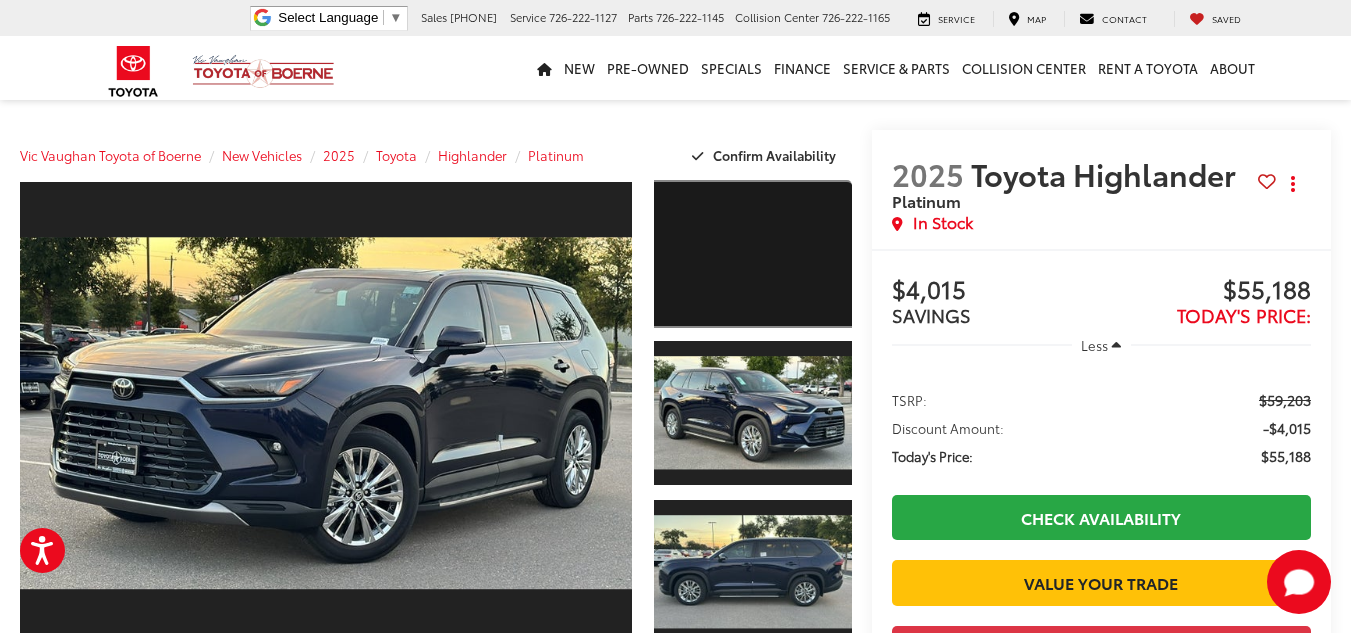 click at bounding box center (752, 254) 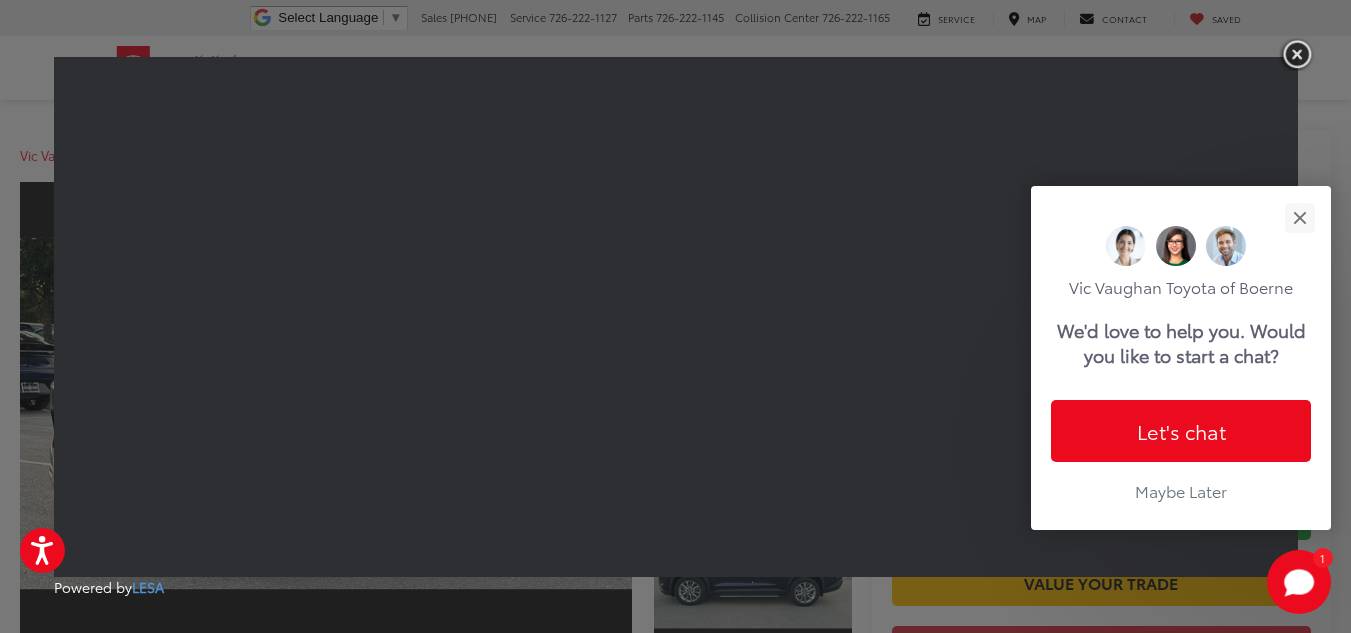 click at bounding box center (1297, 54) 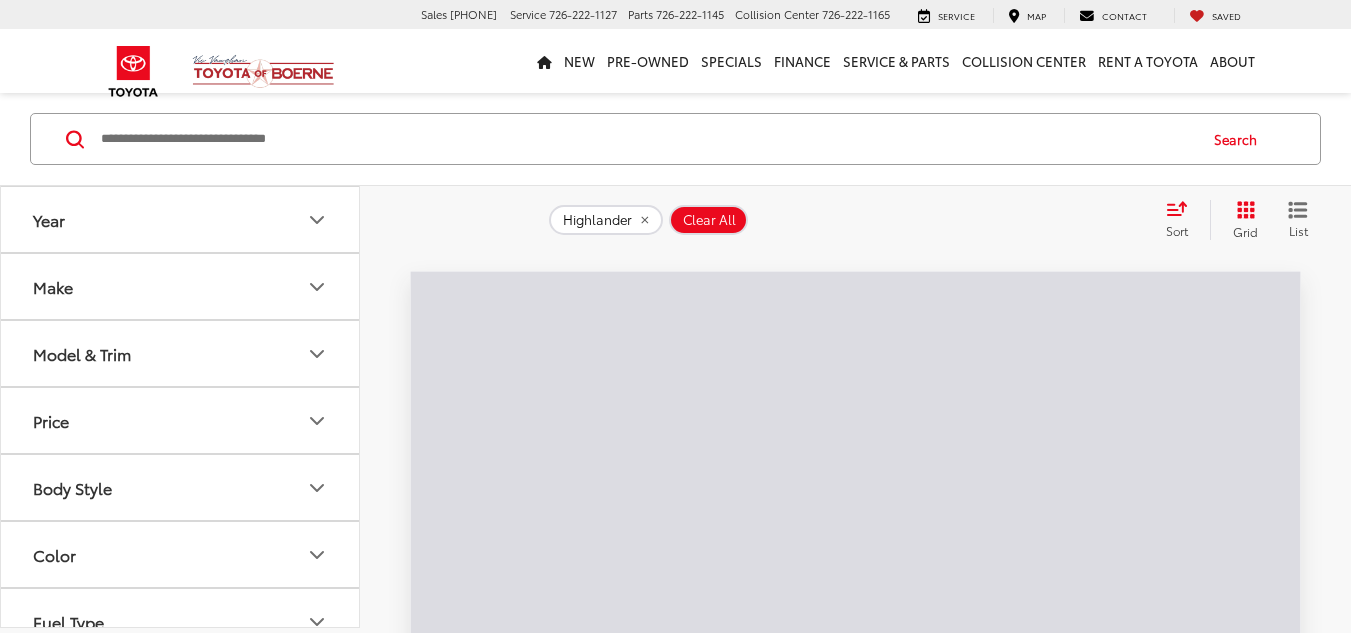 scroll, scrollTop: 172, scrollLeft: 0, axis: vertical 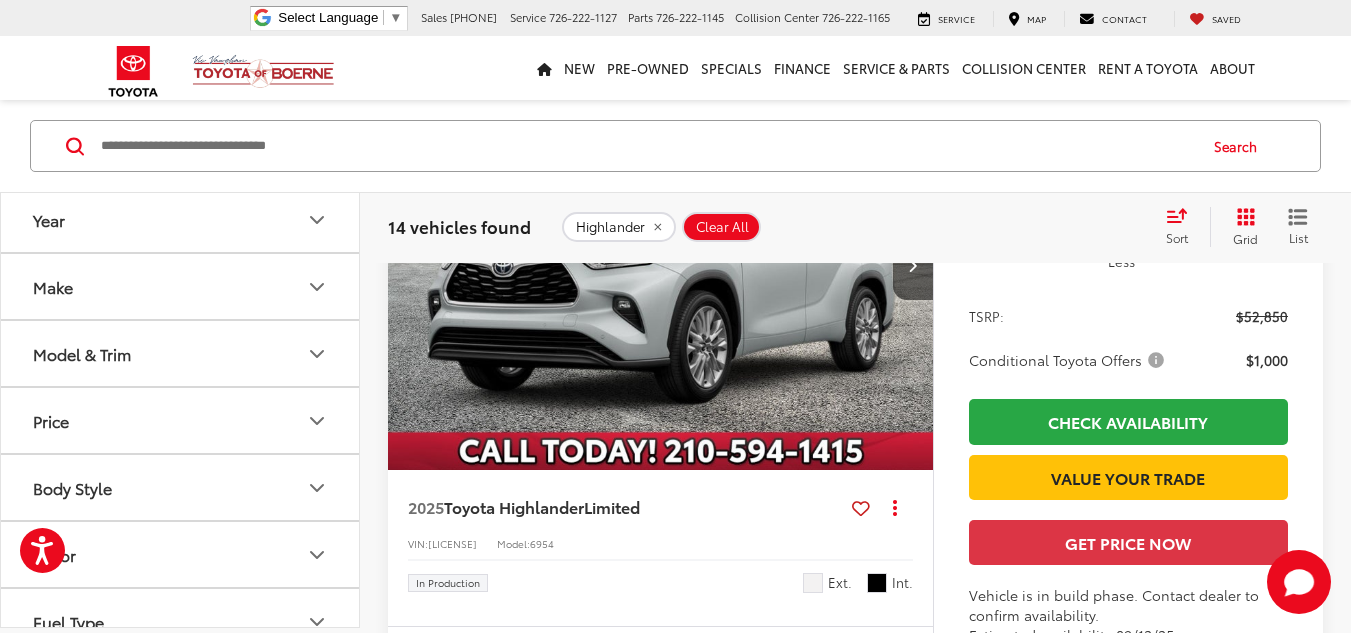 click at bounding box center (661, 265) 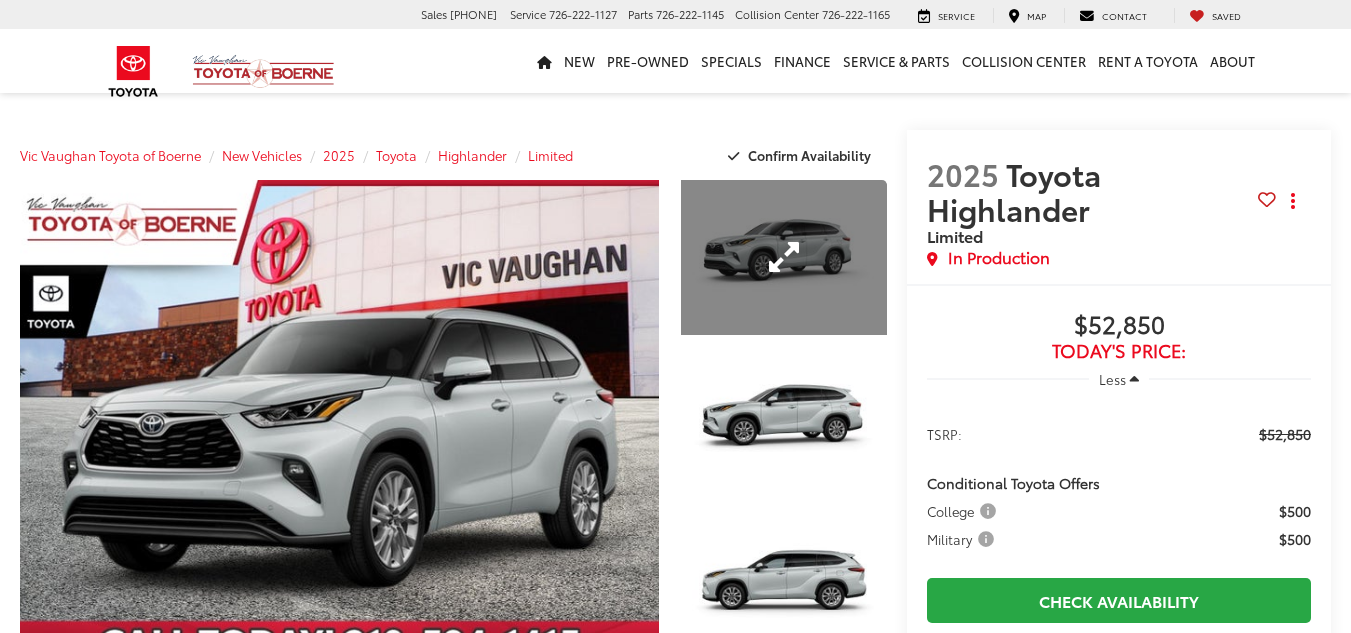 scroll, scrollTop: 100, scrollLeft: 0, axis: vertical 